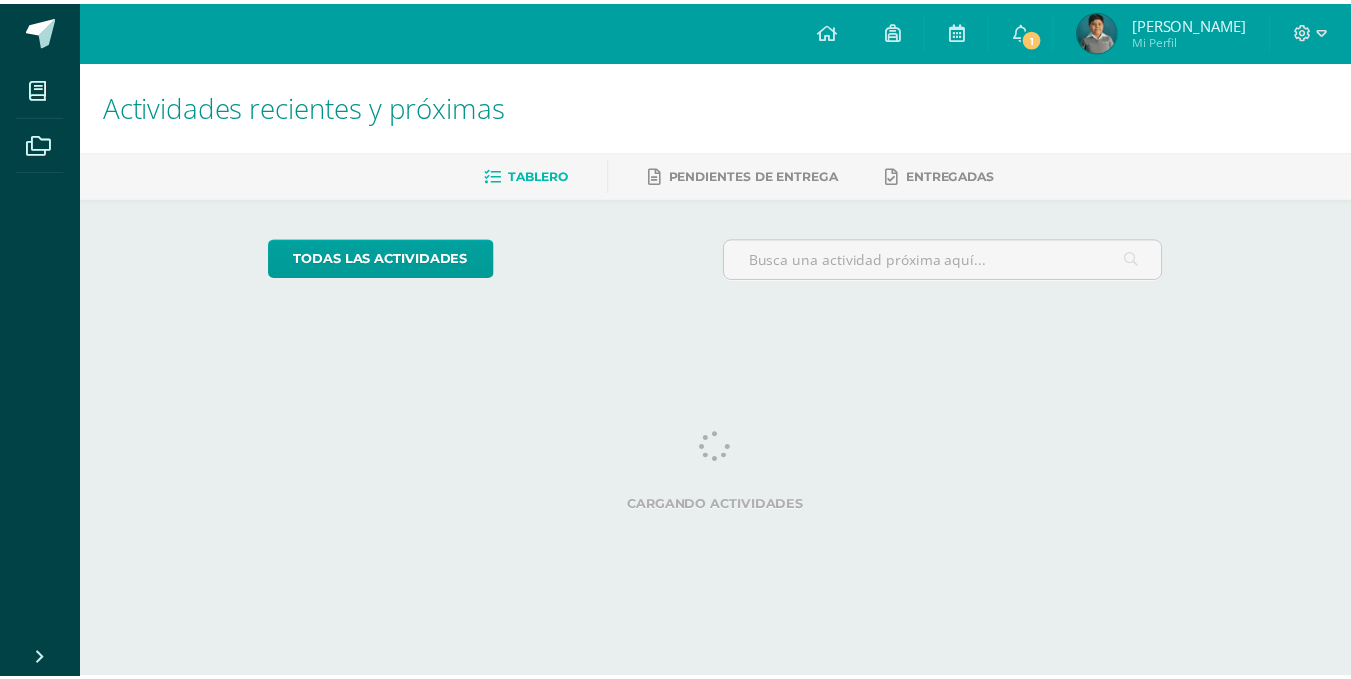 scroll, scrollTop: 0, scrollLeft: 0, axis: both 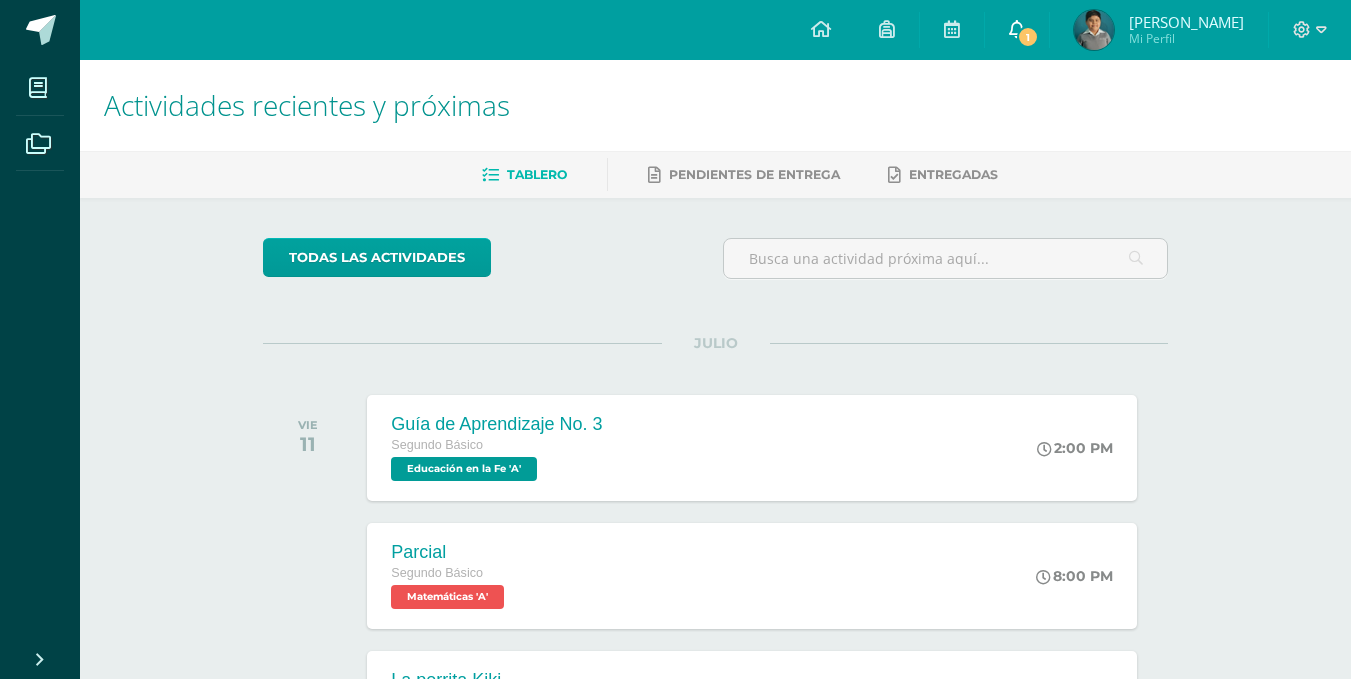 click on "1" at bounding box center (1028, 37) 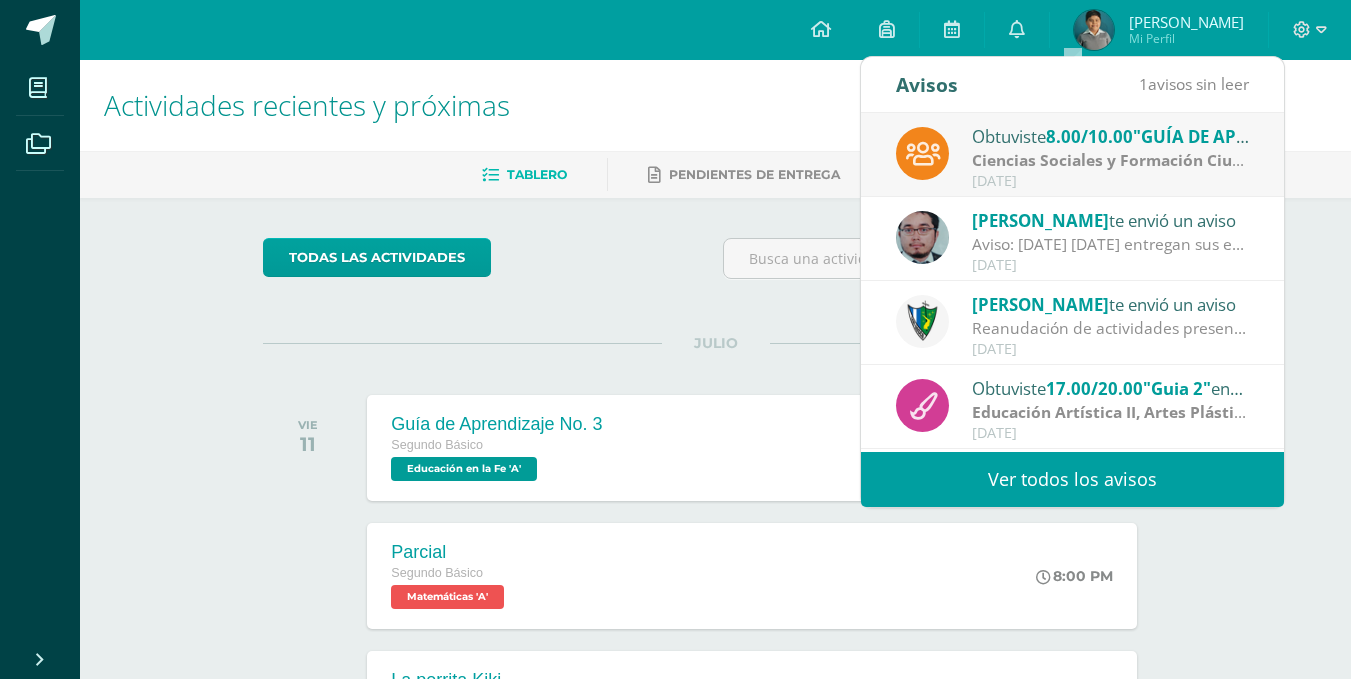 click on "Actividades recientes y próximas
Tablero
Pendientes de entrega
Entregadas
todas las Actividades
No tienes actividades
Échale un vistazo a los demás períodos o  sal y disfruta del sol
JULIO
VIE
11
Guía de Aprendizaje No. 3
Segundo Básico
Educación en la Fe 'A'" at bounding box center [715, 663] 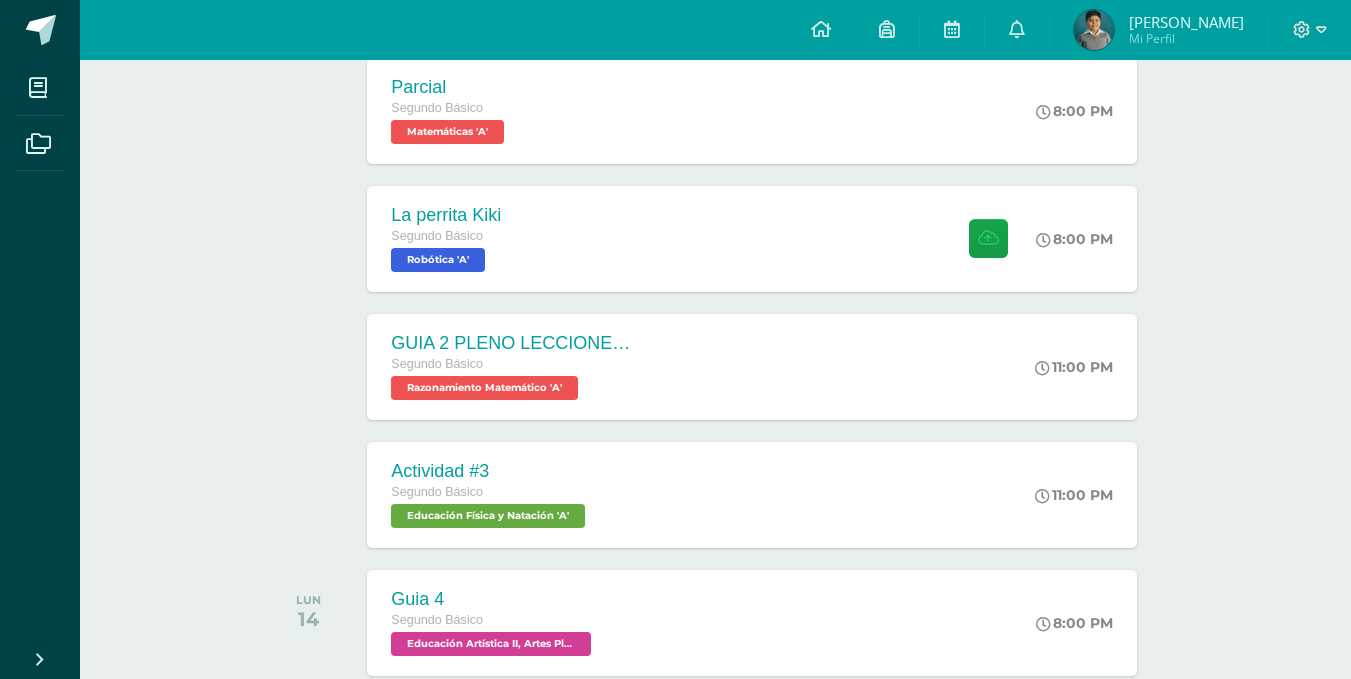 scroll, scrollTop: 500, scrollLeft: 0, axis: vertical 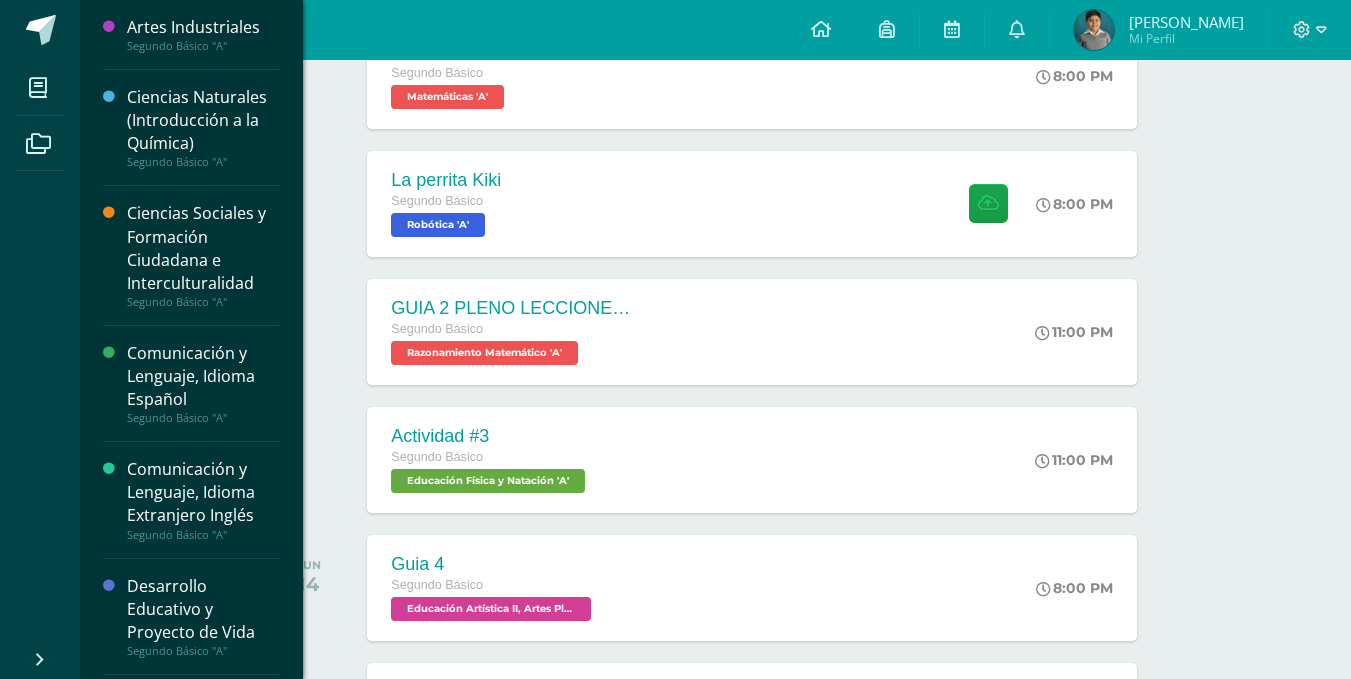 click on "Ciencias Naturales (Introducción a la Química)" at bounding box center [203, 120] 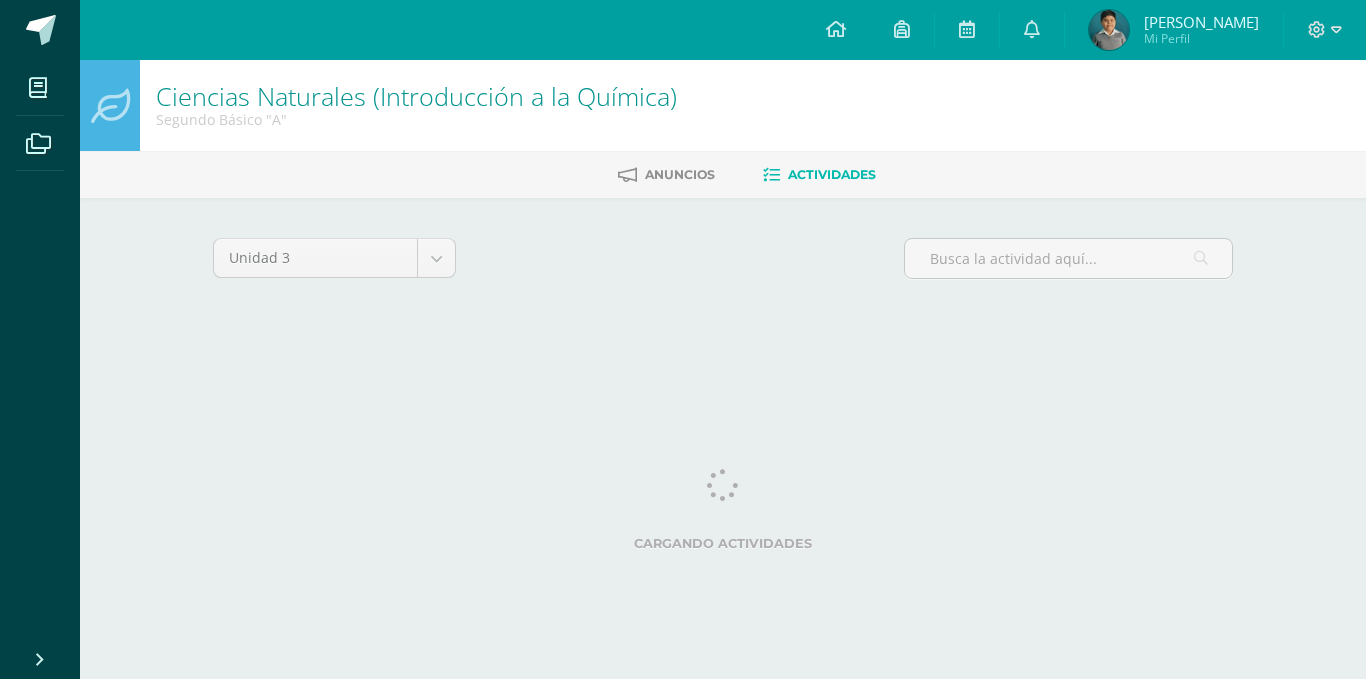scroll, scrollTop: 0, scrollLeft: 0, axis: both 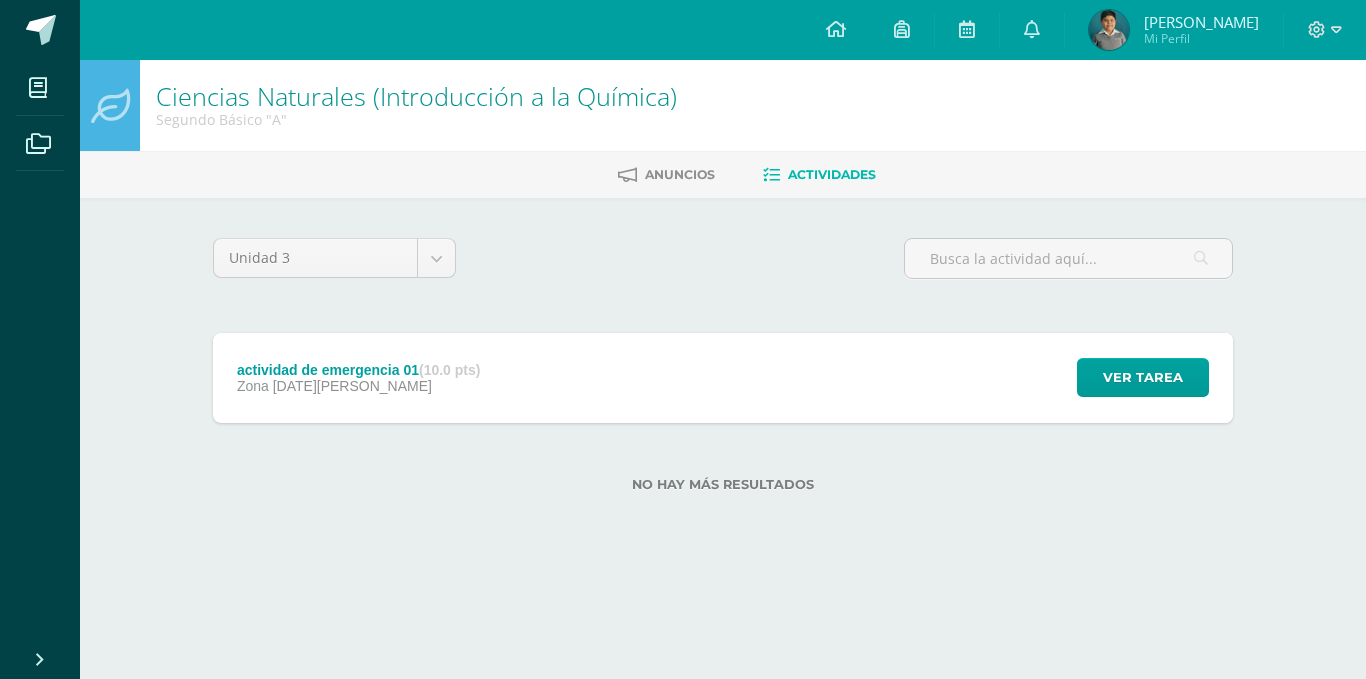 click on "actividad de emergencia 01  (10.0 pts)
Zona
09 de Julio
Ver tarea
actividad de emergencia 01
Ciencias Naturales (Introducción a la Química)
Cargando contenido" at bounding box center (723, 378) 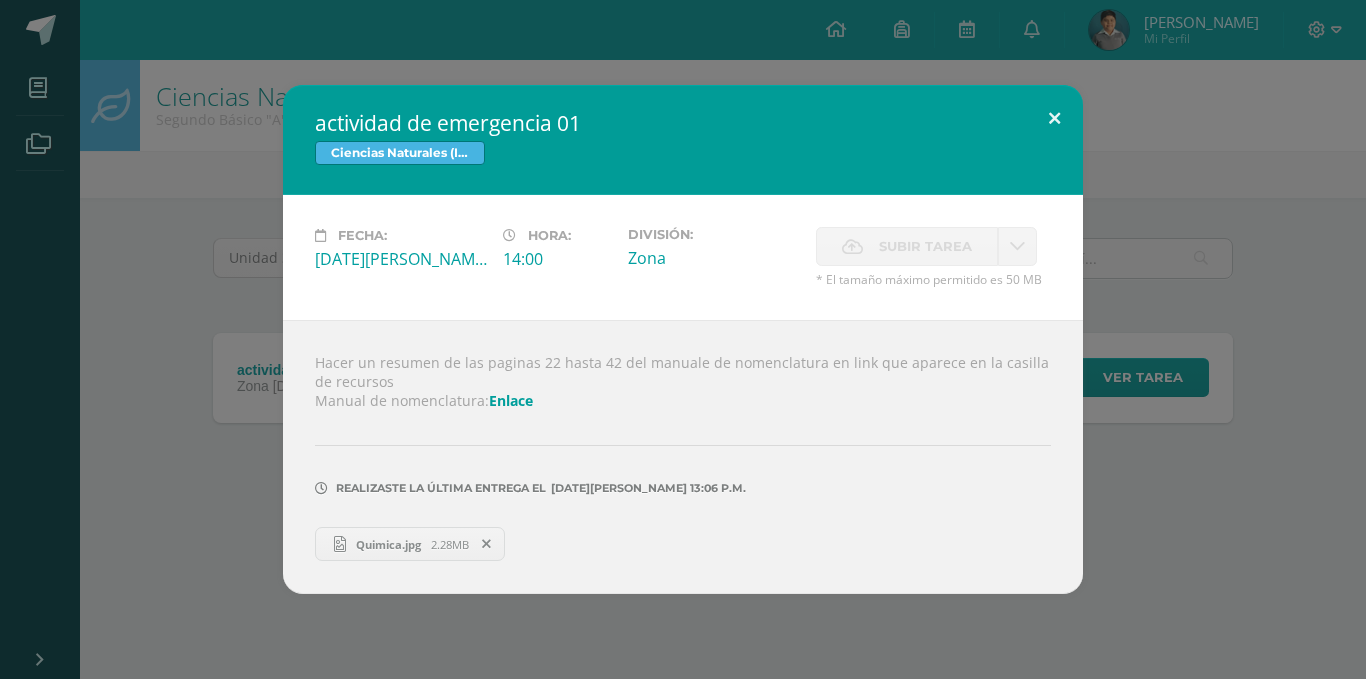 click at bounding box center [1054, 119] 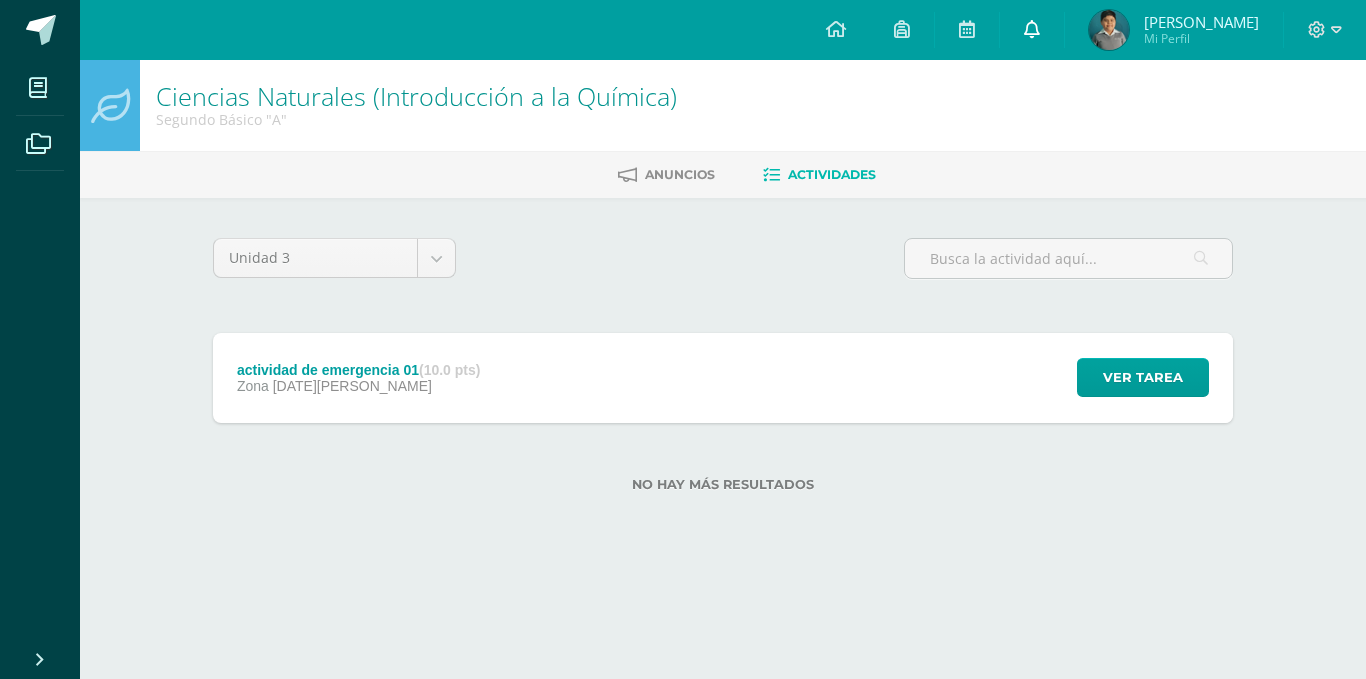 click at bounding box center (1032, 30) 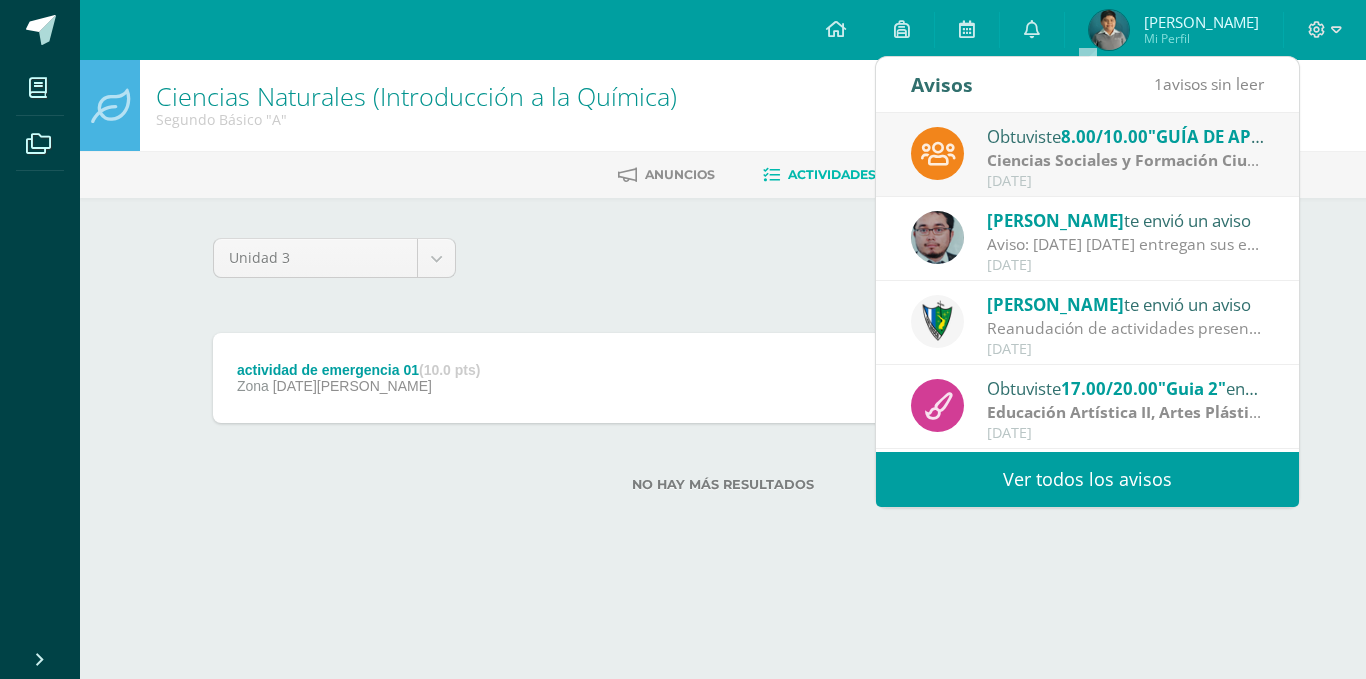 click on "Ver todos los avisos" at bounding box center (1087, 479) 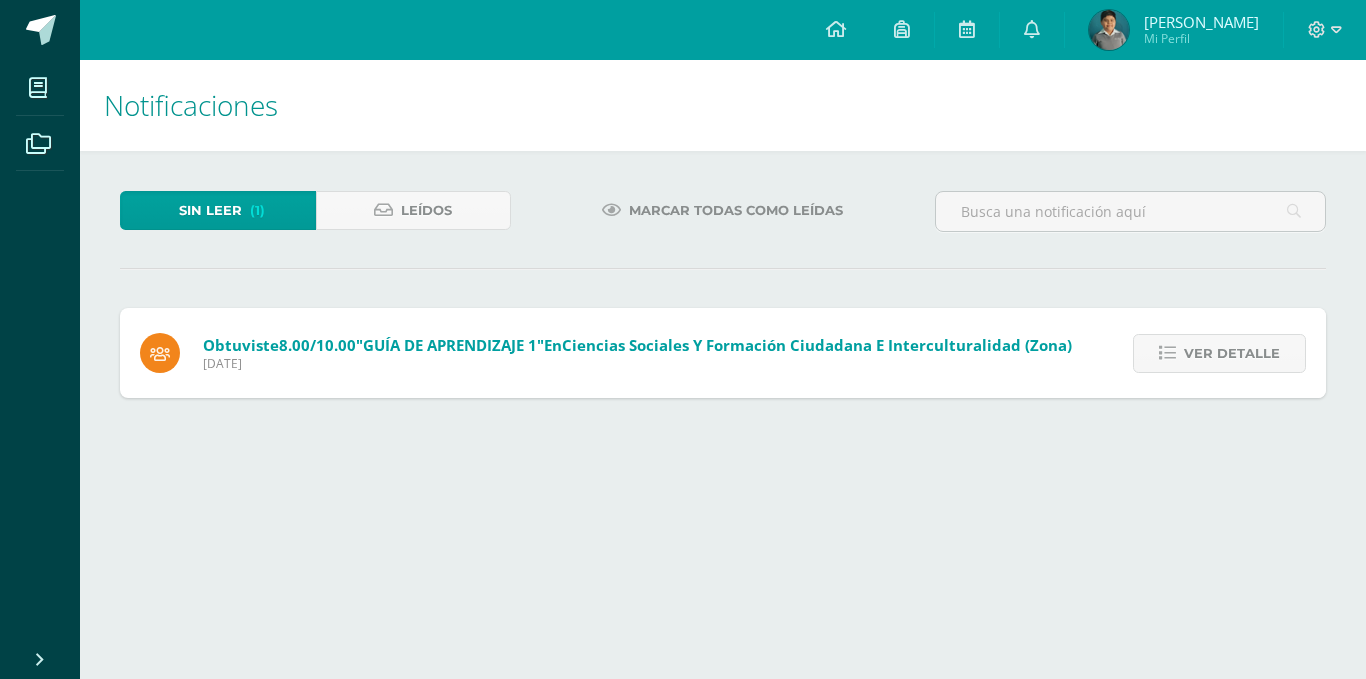 scroll, scrollTop: 0, scrollLeft: 0, axis: both 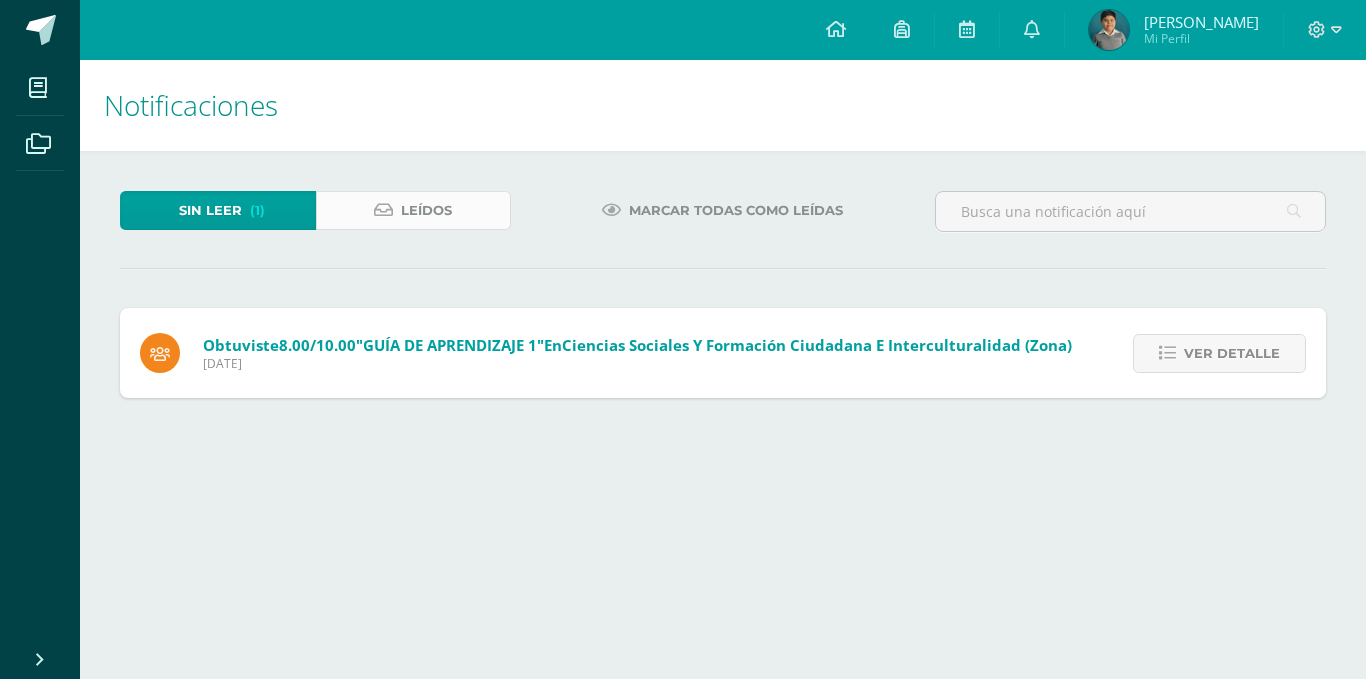 click on "Leídos" at bounding box center (414, 210) 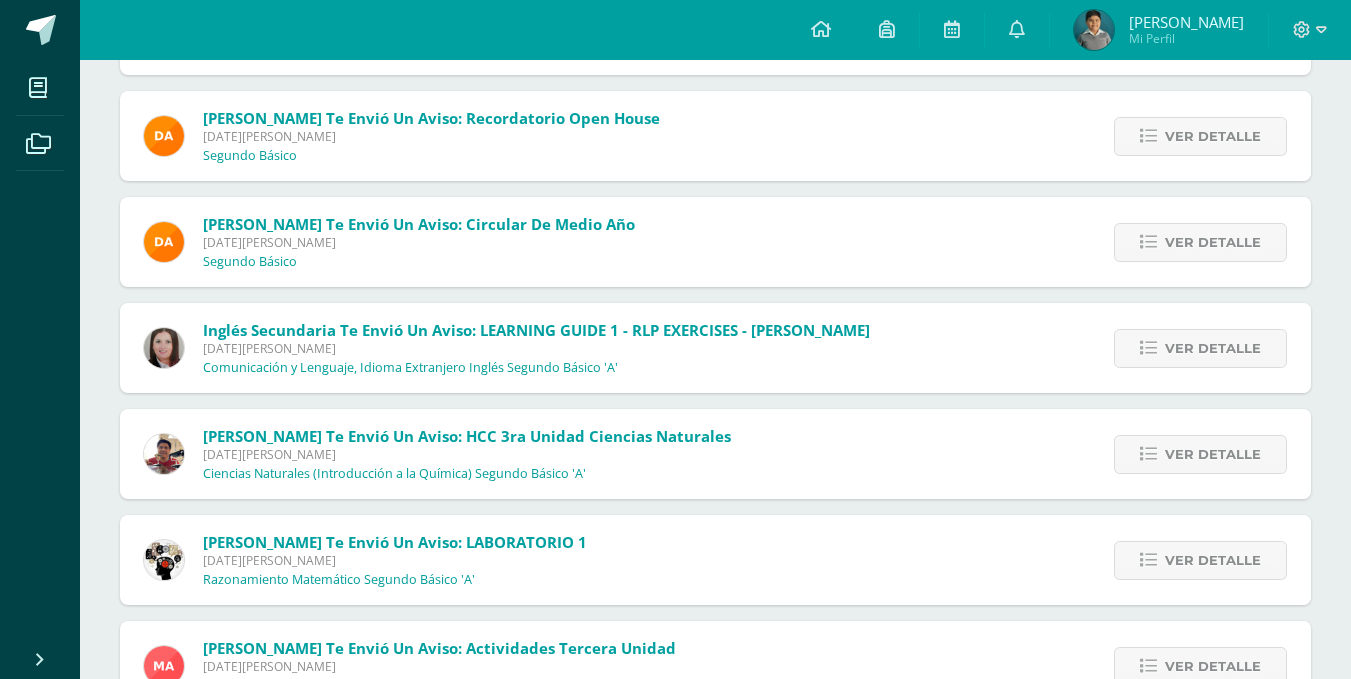 scroll, scrollTop: 12348, scrollLeft: 0, axis: vertical 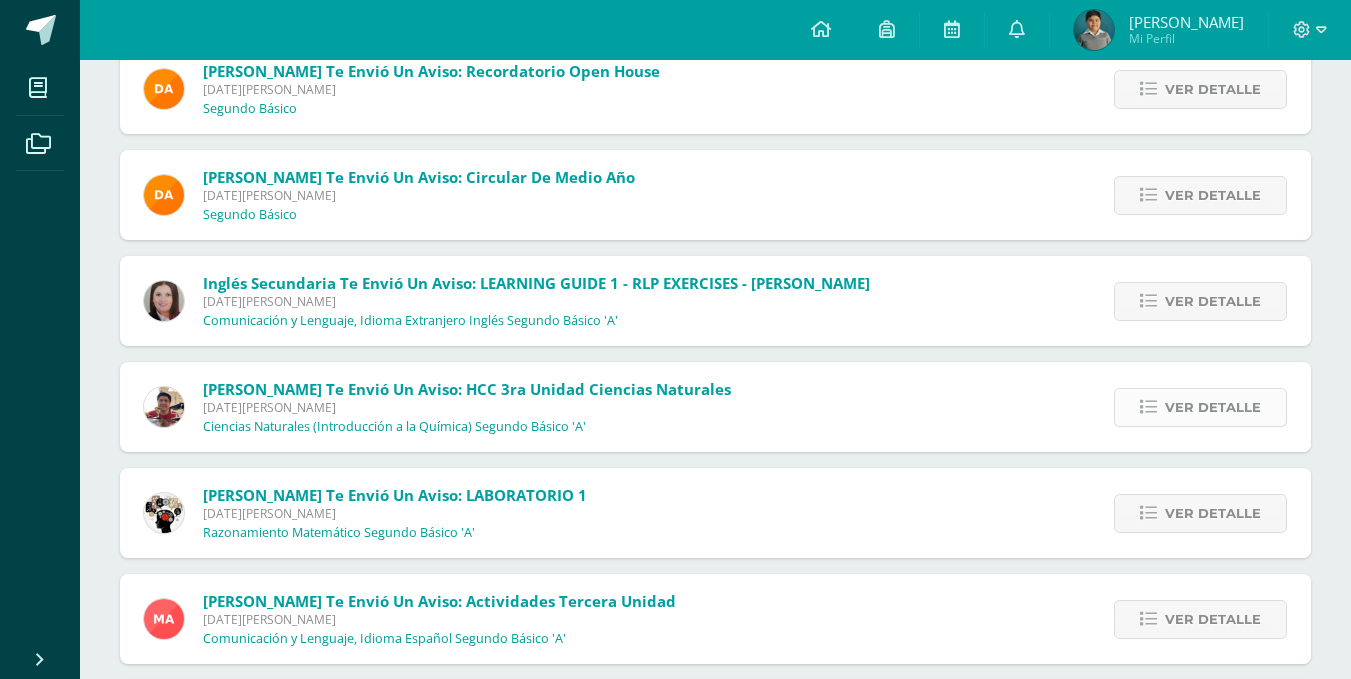 click on "Ver detalle" at bounding box center [1213, 407] 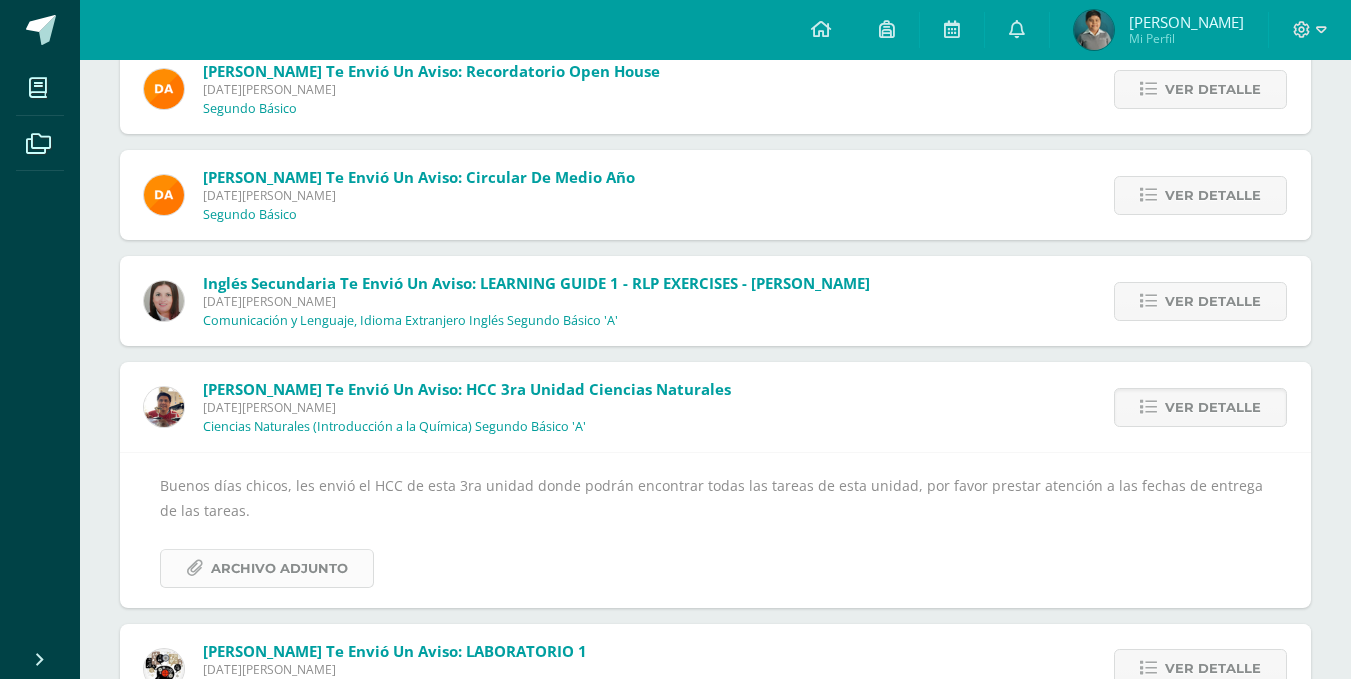 click on "Archivo Adjunto" at bounding box center [279, 568] 